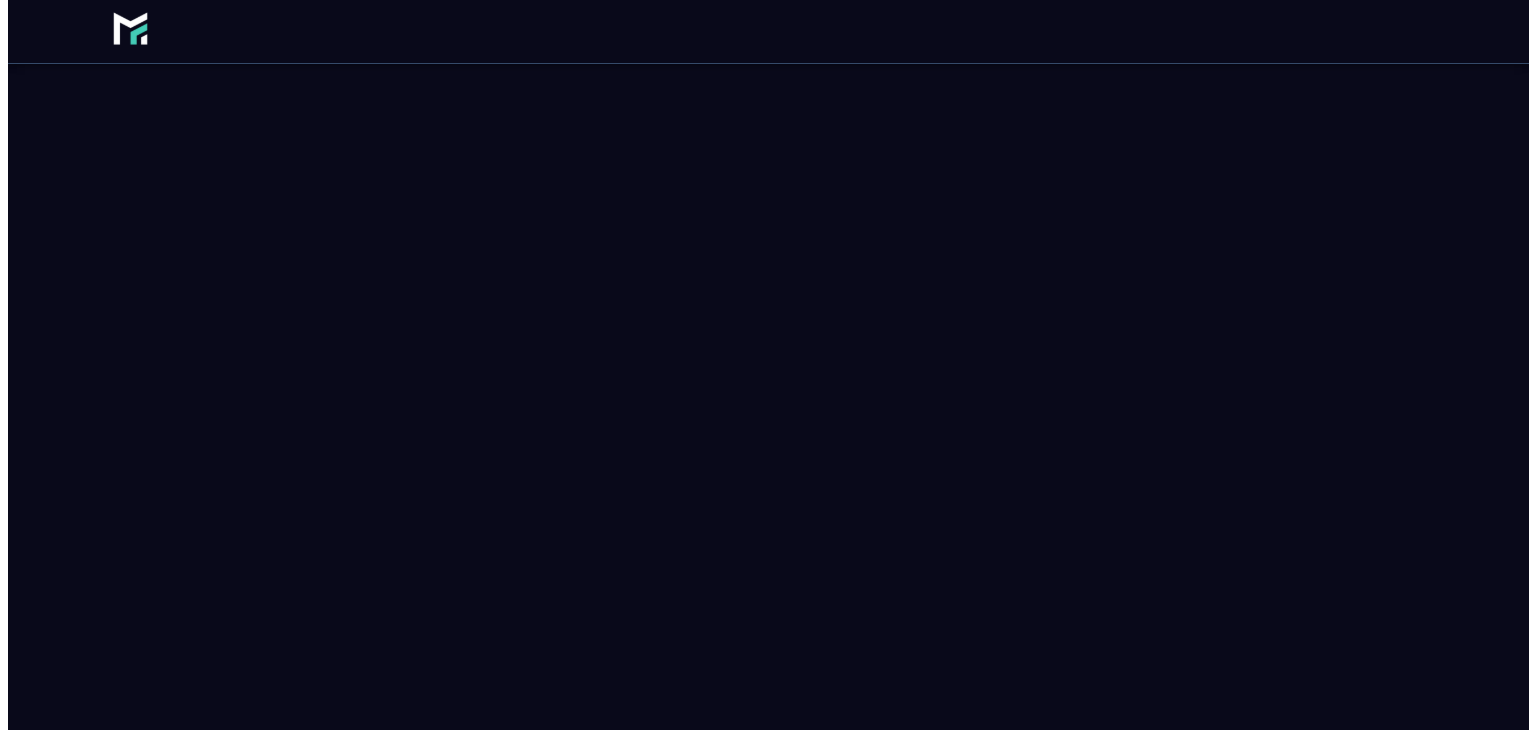 scroll, scrollTop: 0, scrollLeft: 0, axis: both 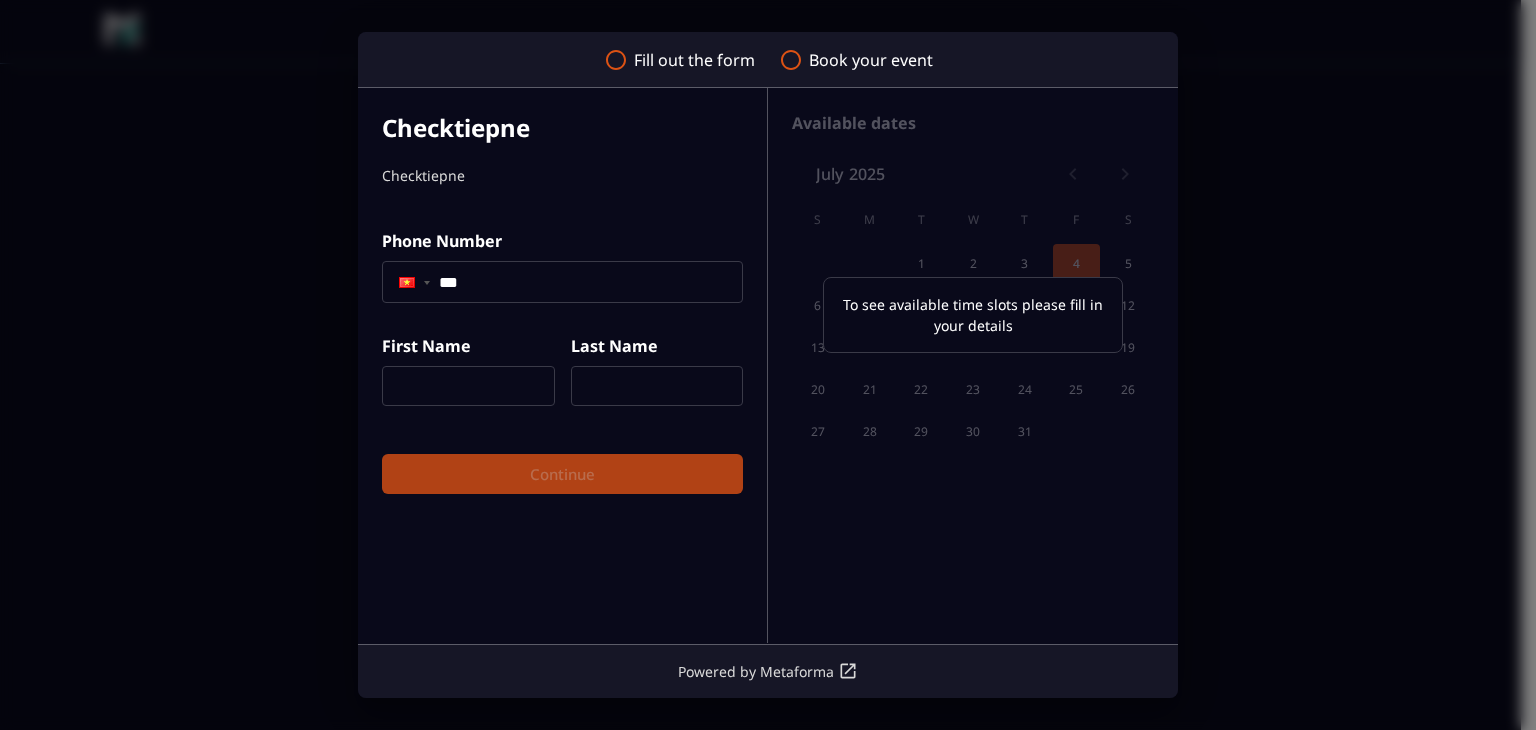 click on "***" 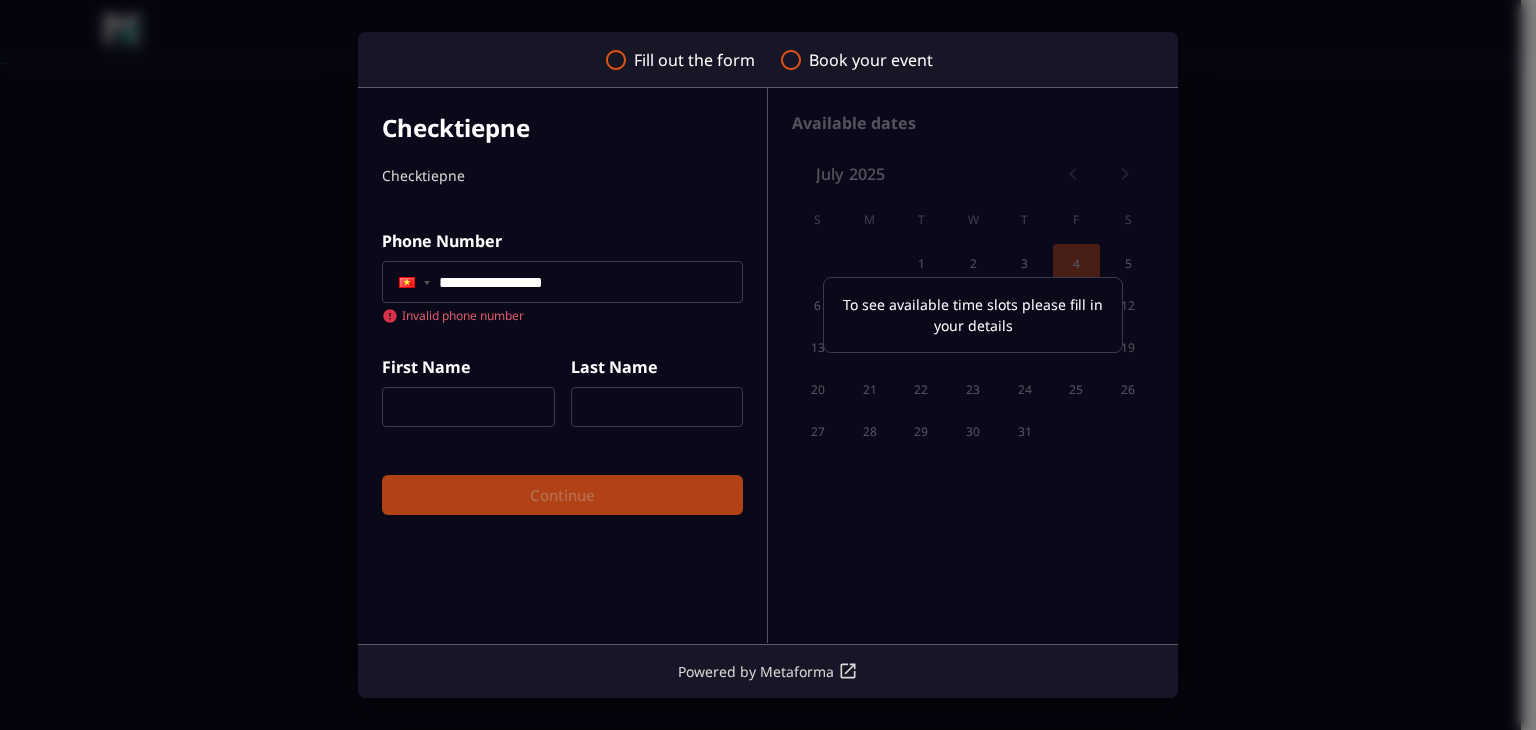 click at bounding box center (468, 407) 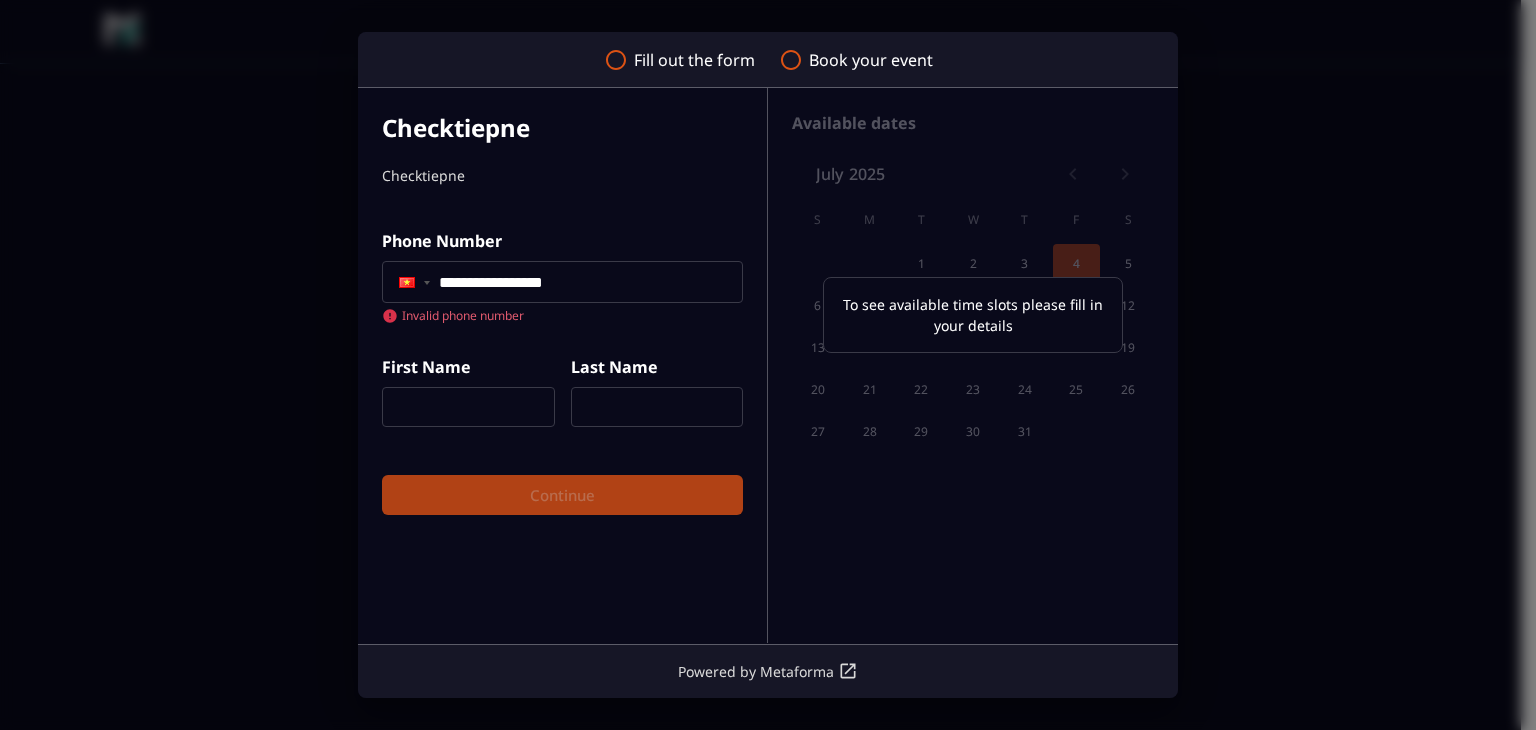click on "**********" 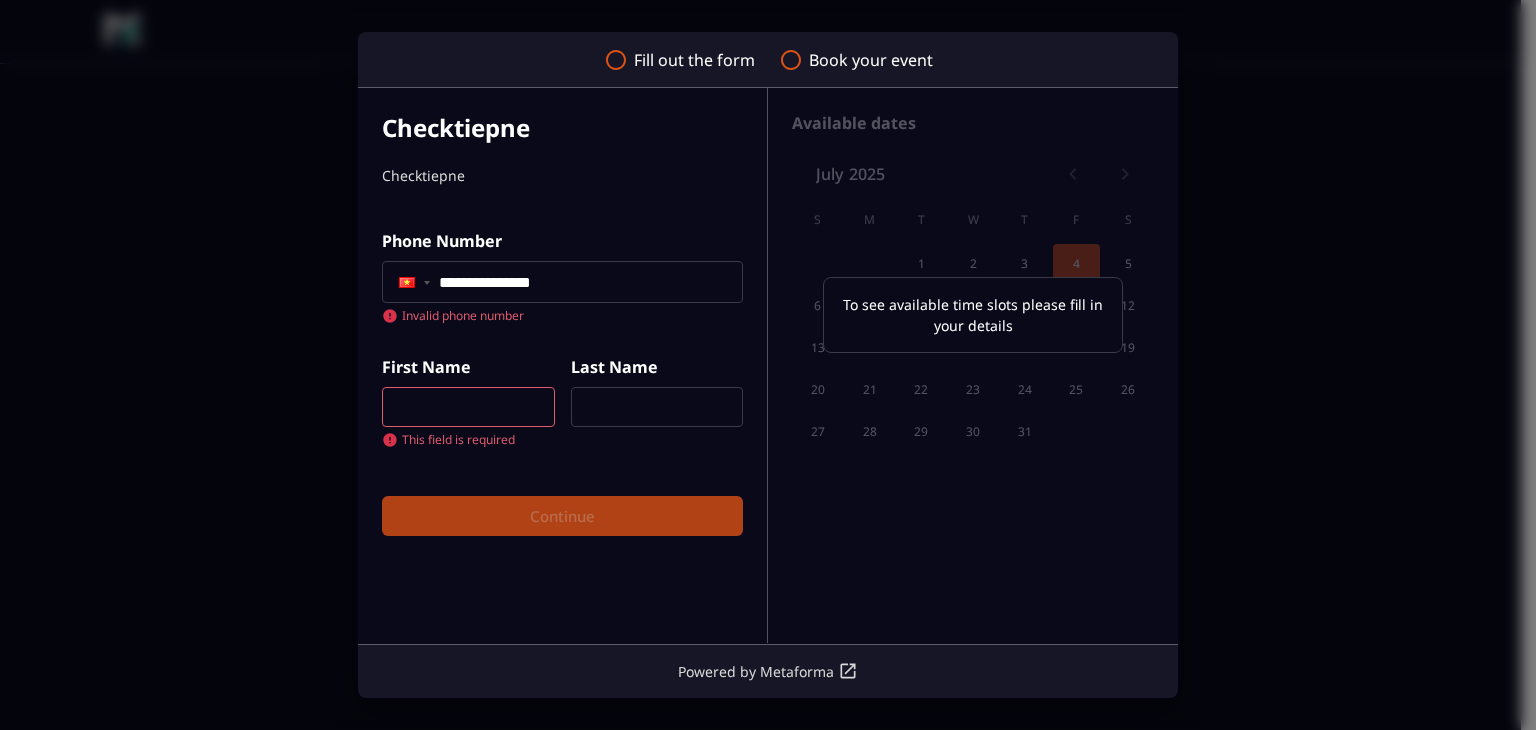 type on "**********" 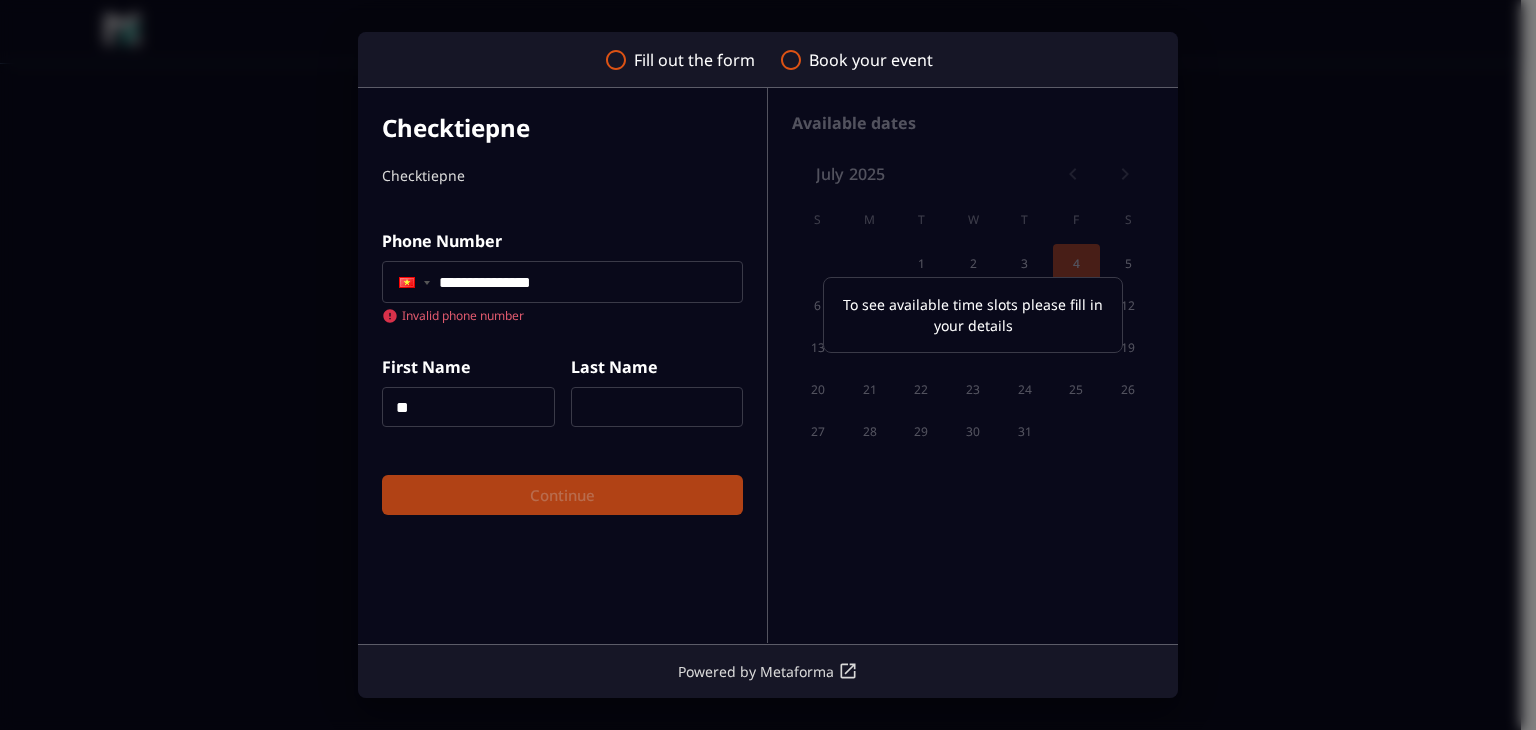 type on "**" 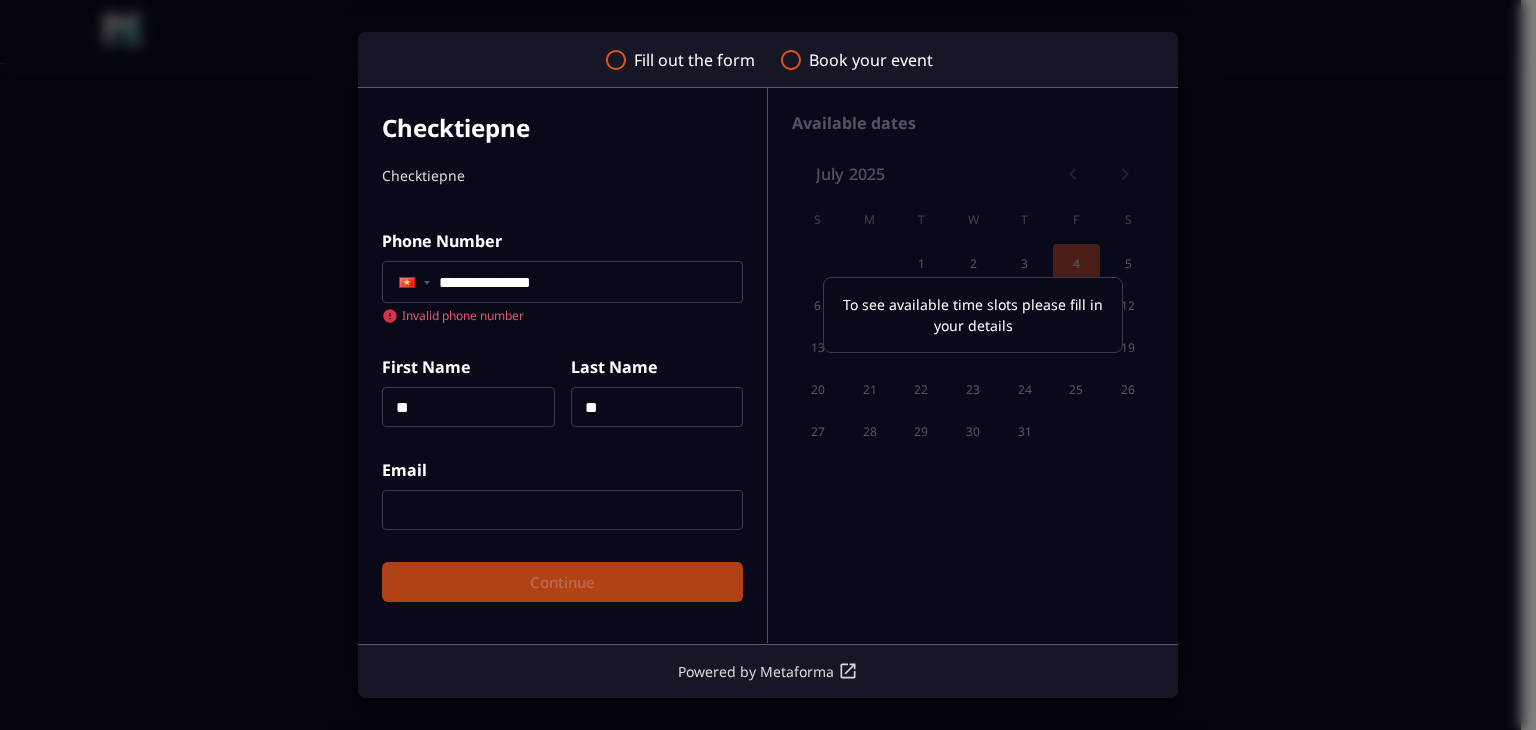 type on "**" 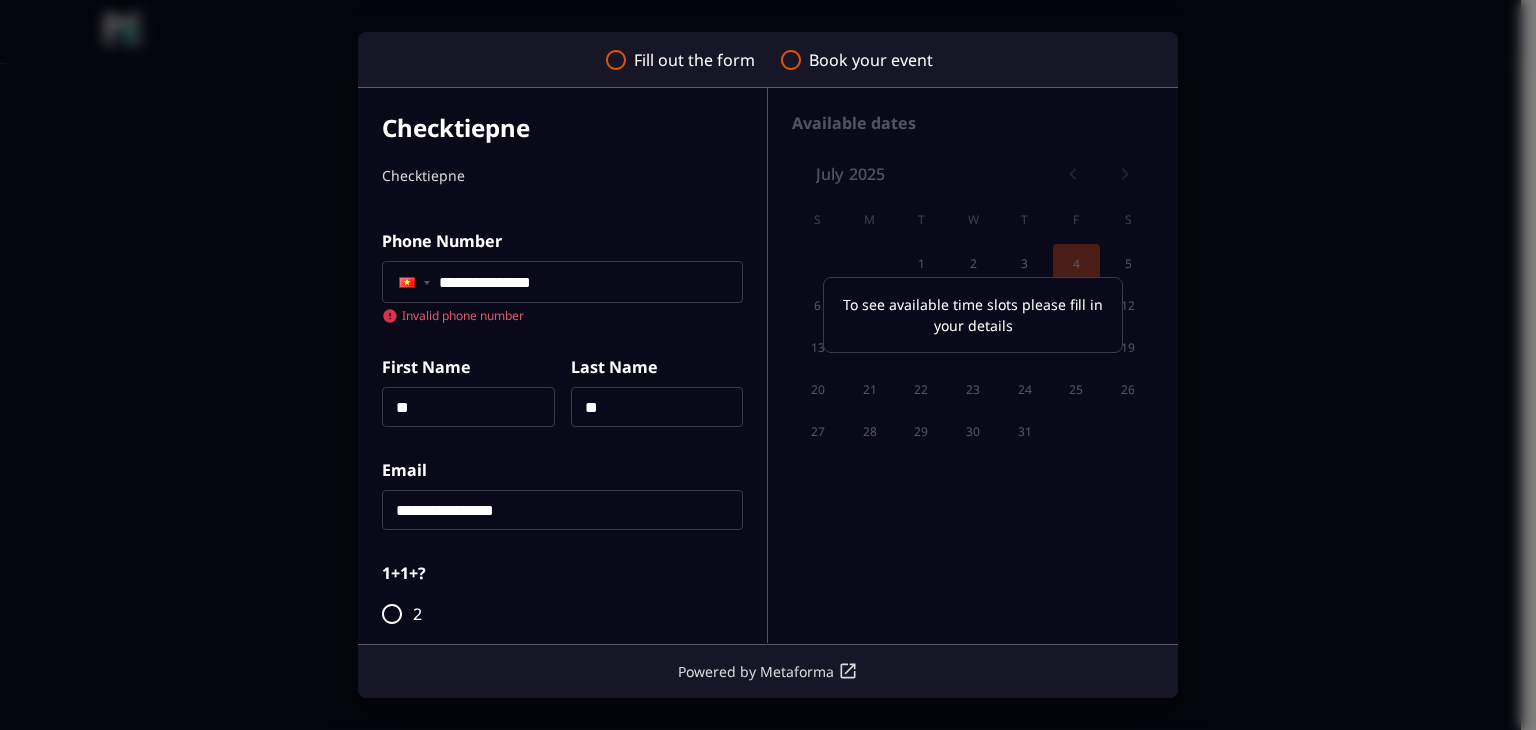 scroll, scrollTop: 176, scrollLeft: 0, axis: vertical 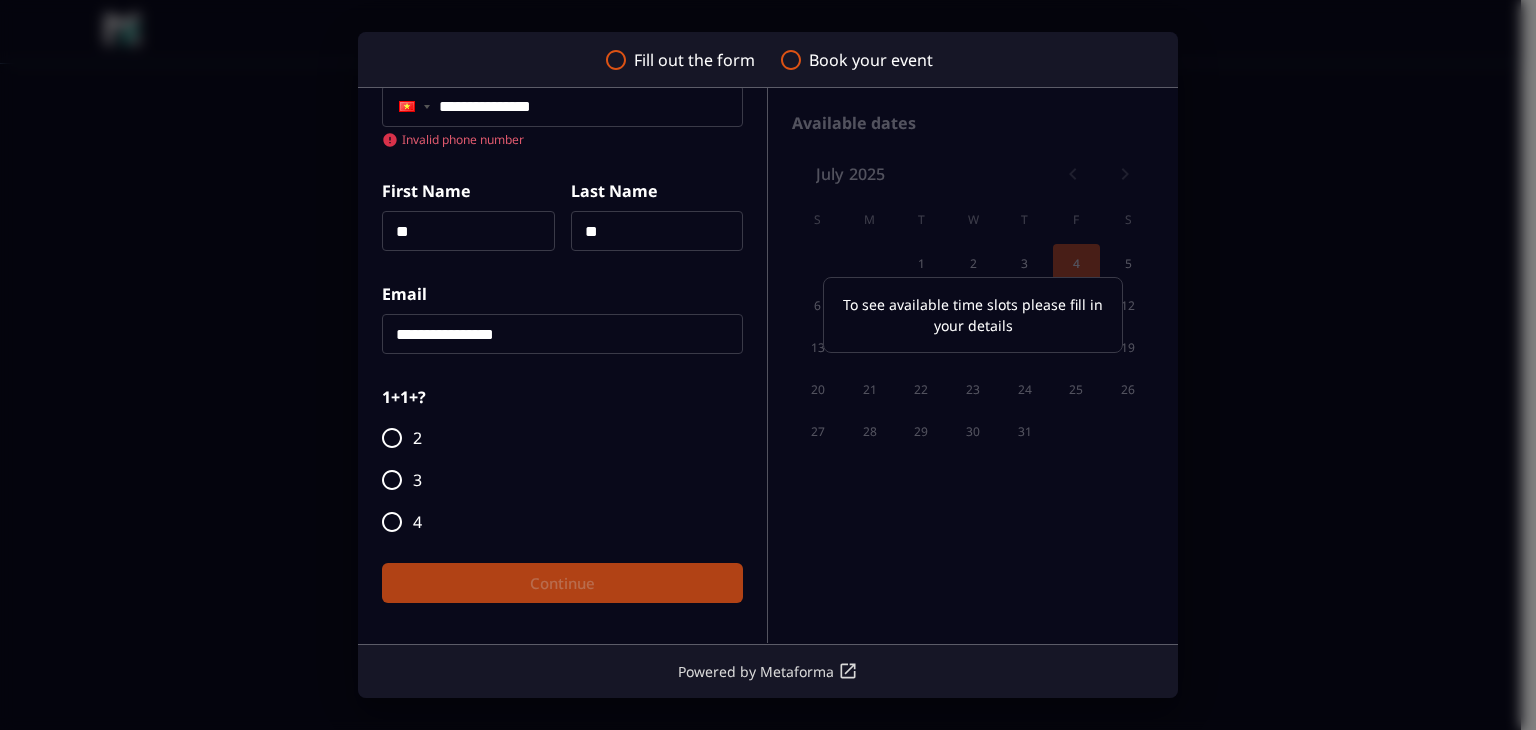 type on "**********" 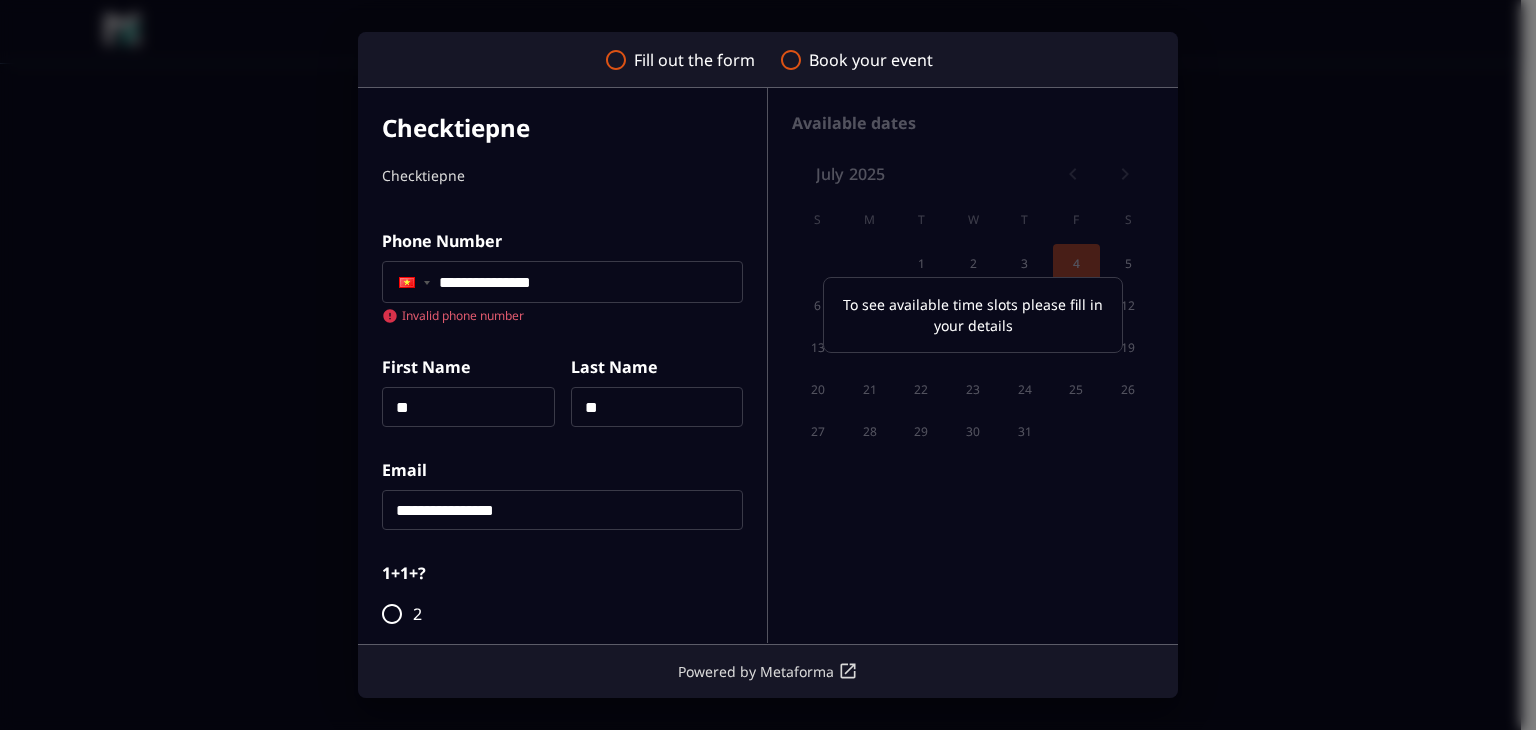 click on "**********" 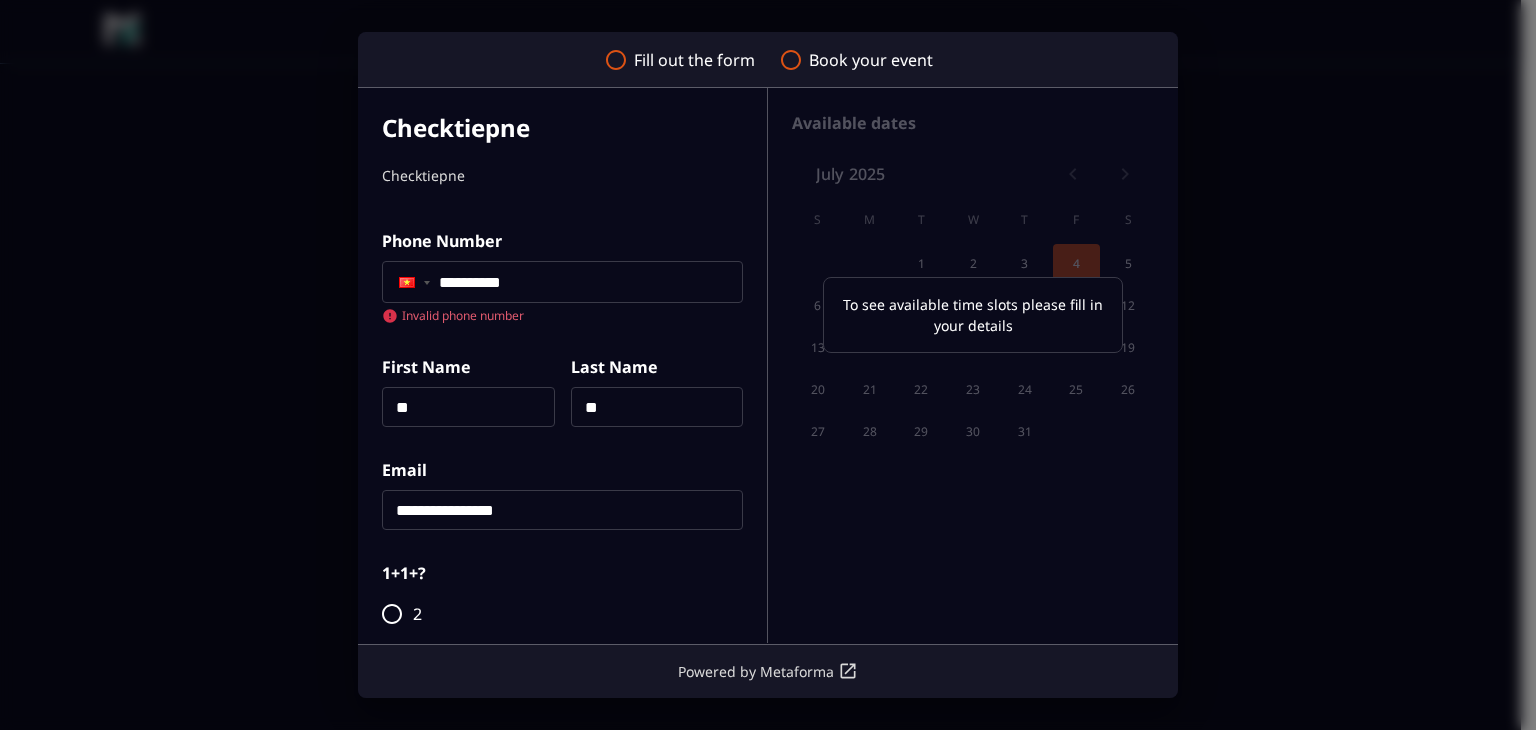 click on "First Name ** ​ Last Name ** ​" at bounding box center [538, 367] 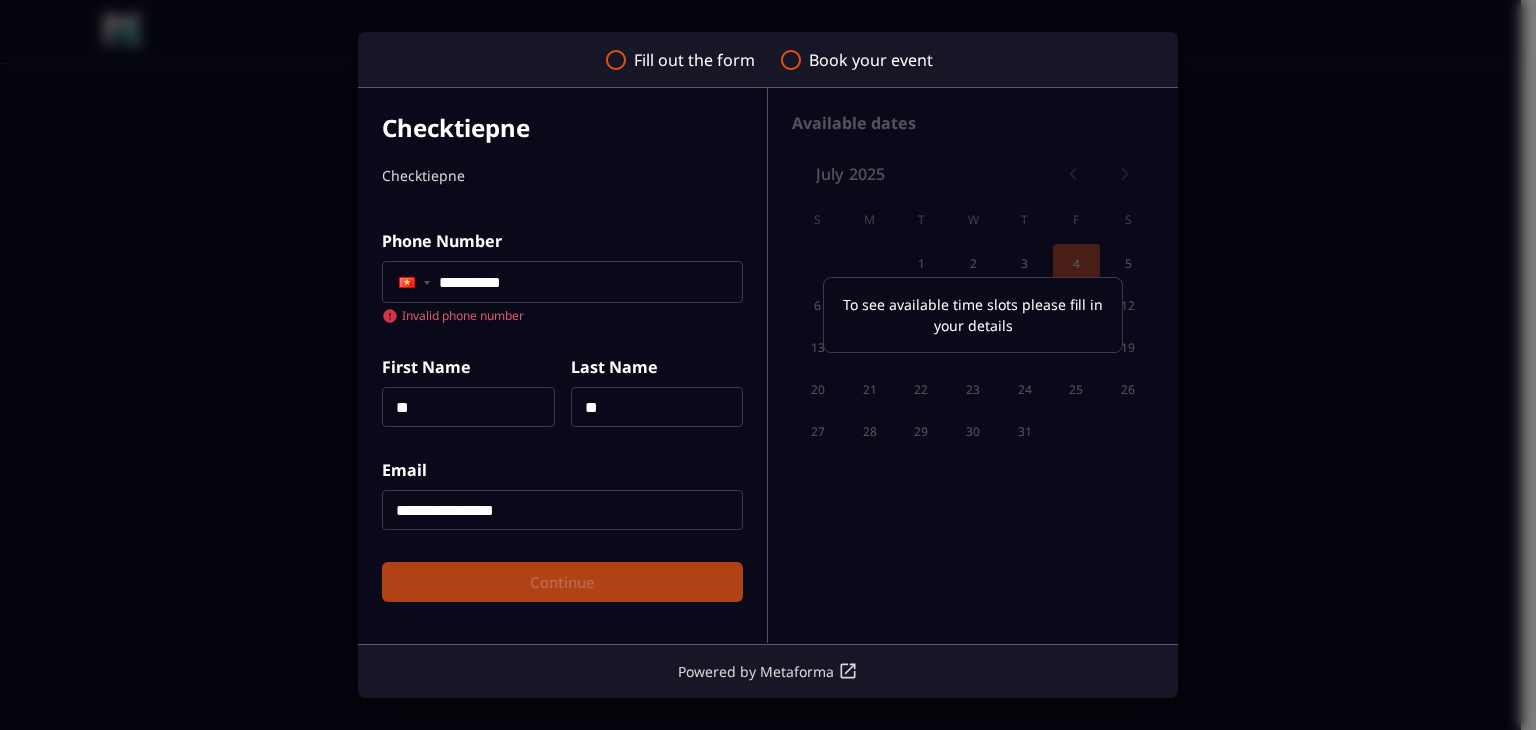 click on "**********" 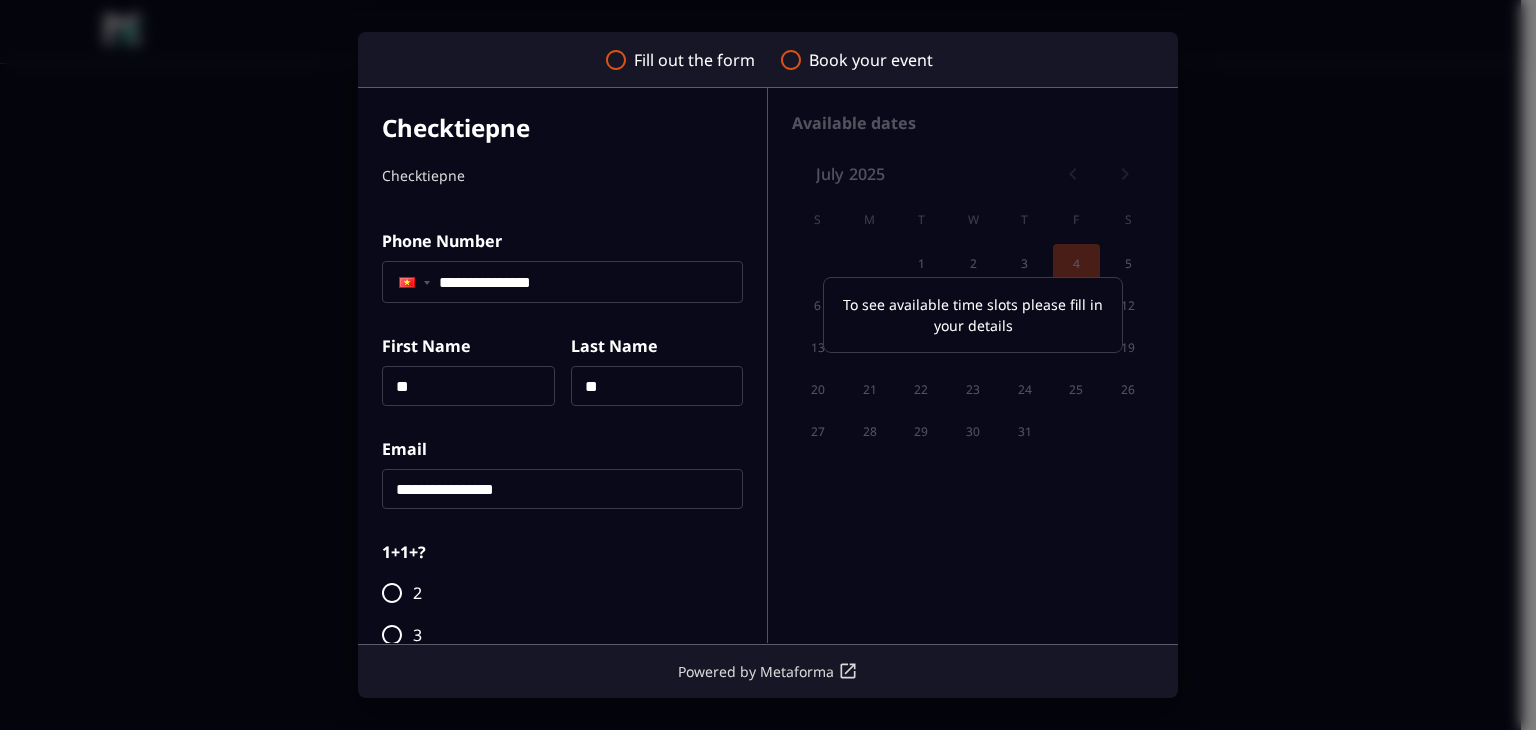 type on "**********" 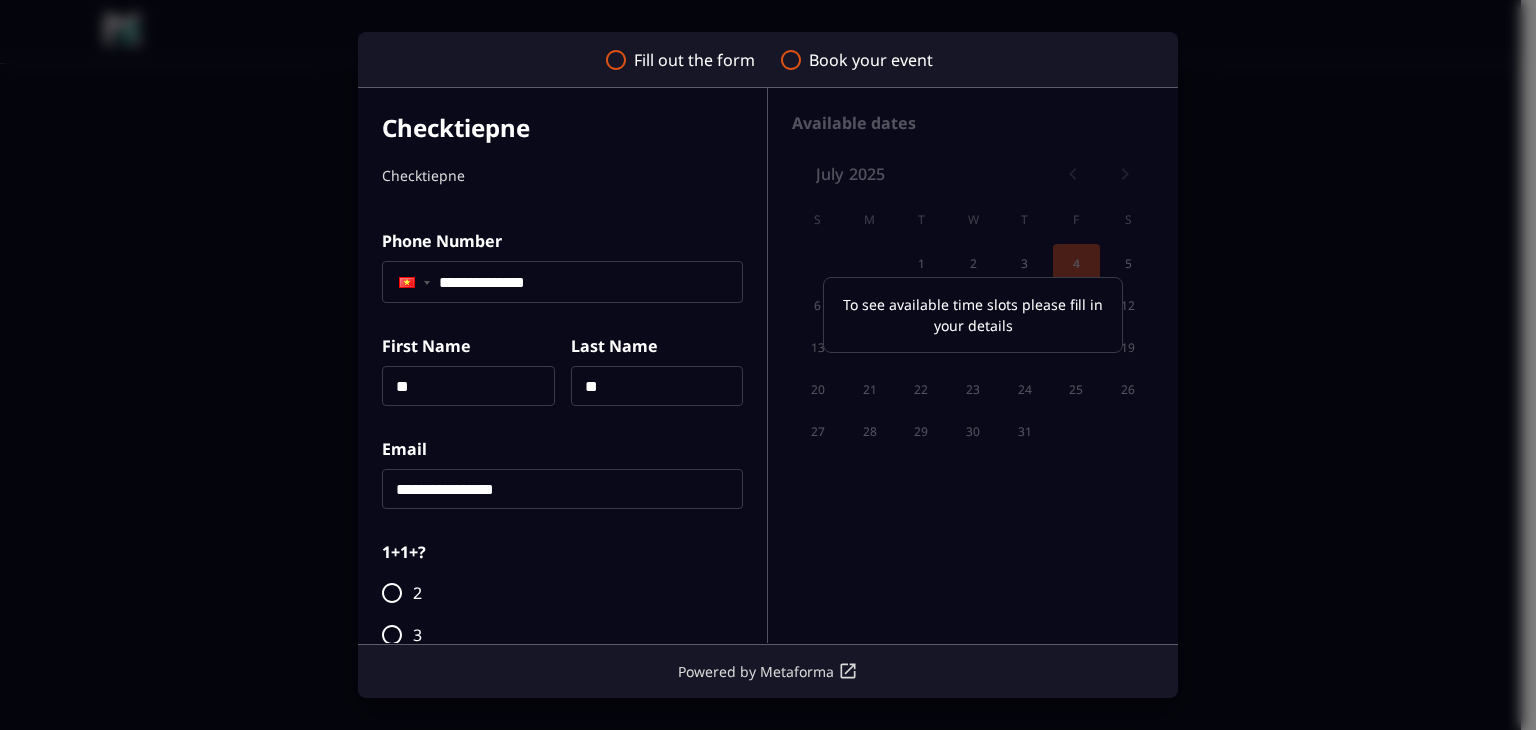 click on "First Name ** ​" at bounding box center [460, 362] 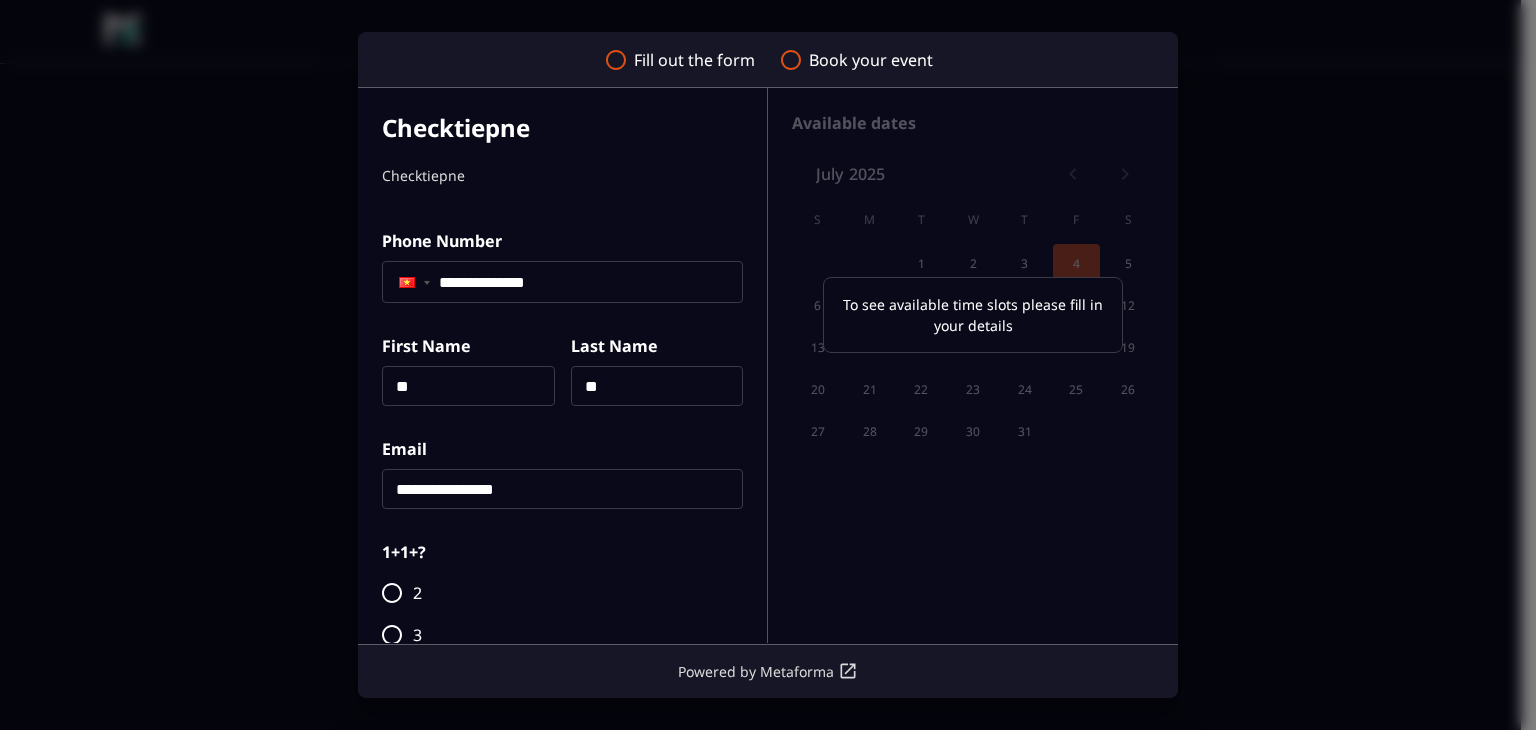 scroll, scrollTop: 155, scrollLeft: 0, axis: vertical 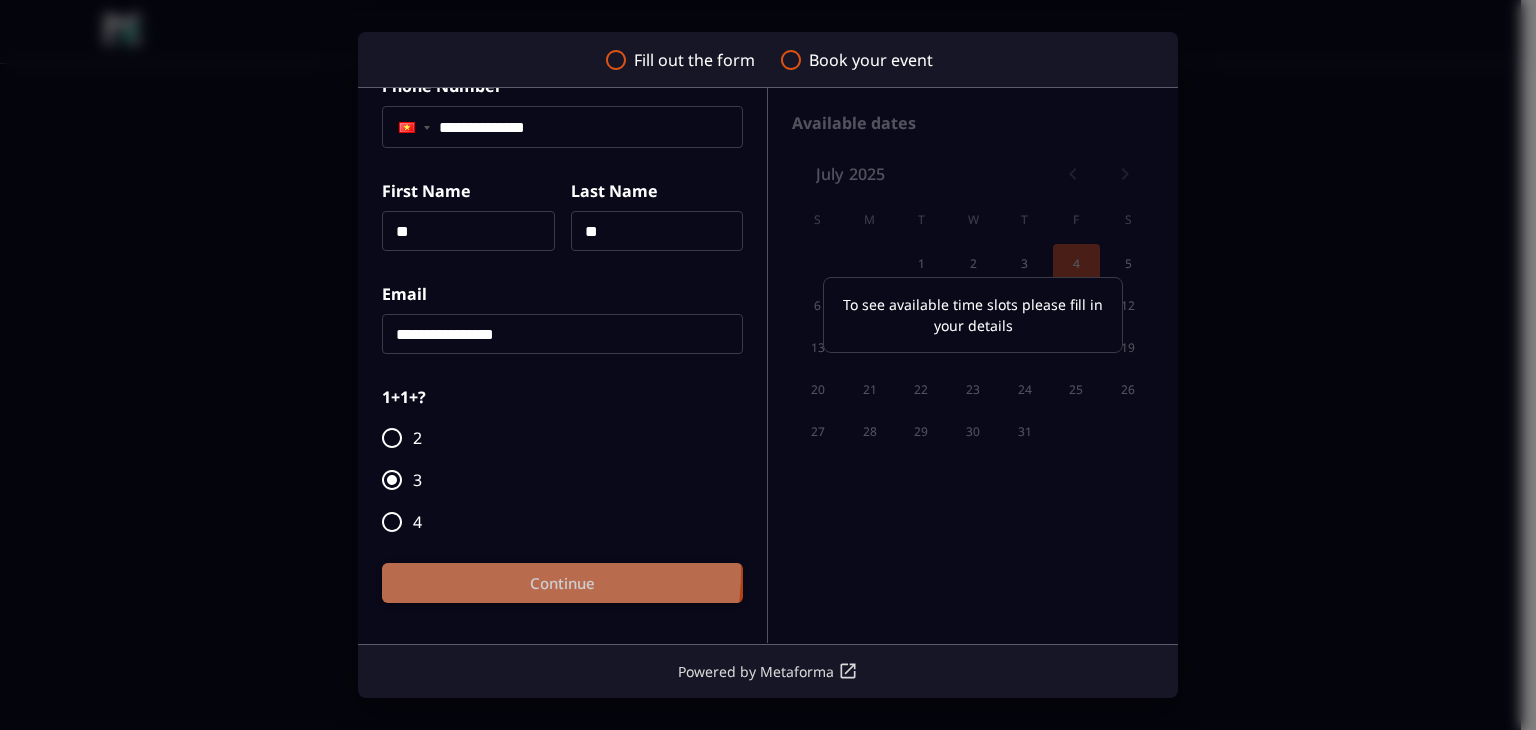 click on "Continue" at bounding box center [562, 583] 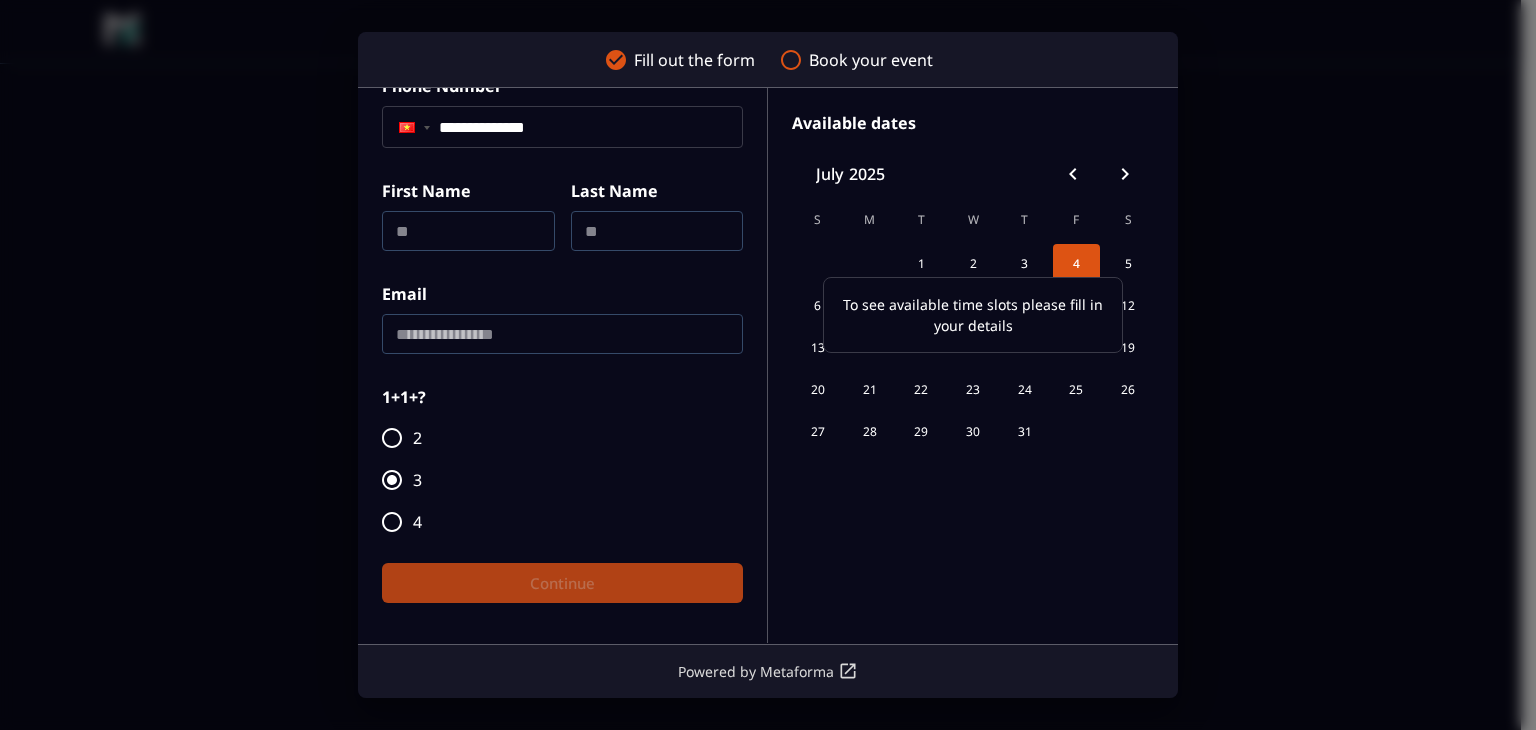scroll, scrollTop: 55, scrollLeft: 0, axis: vertical 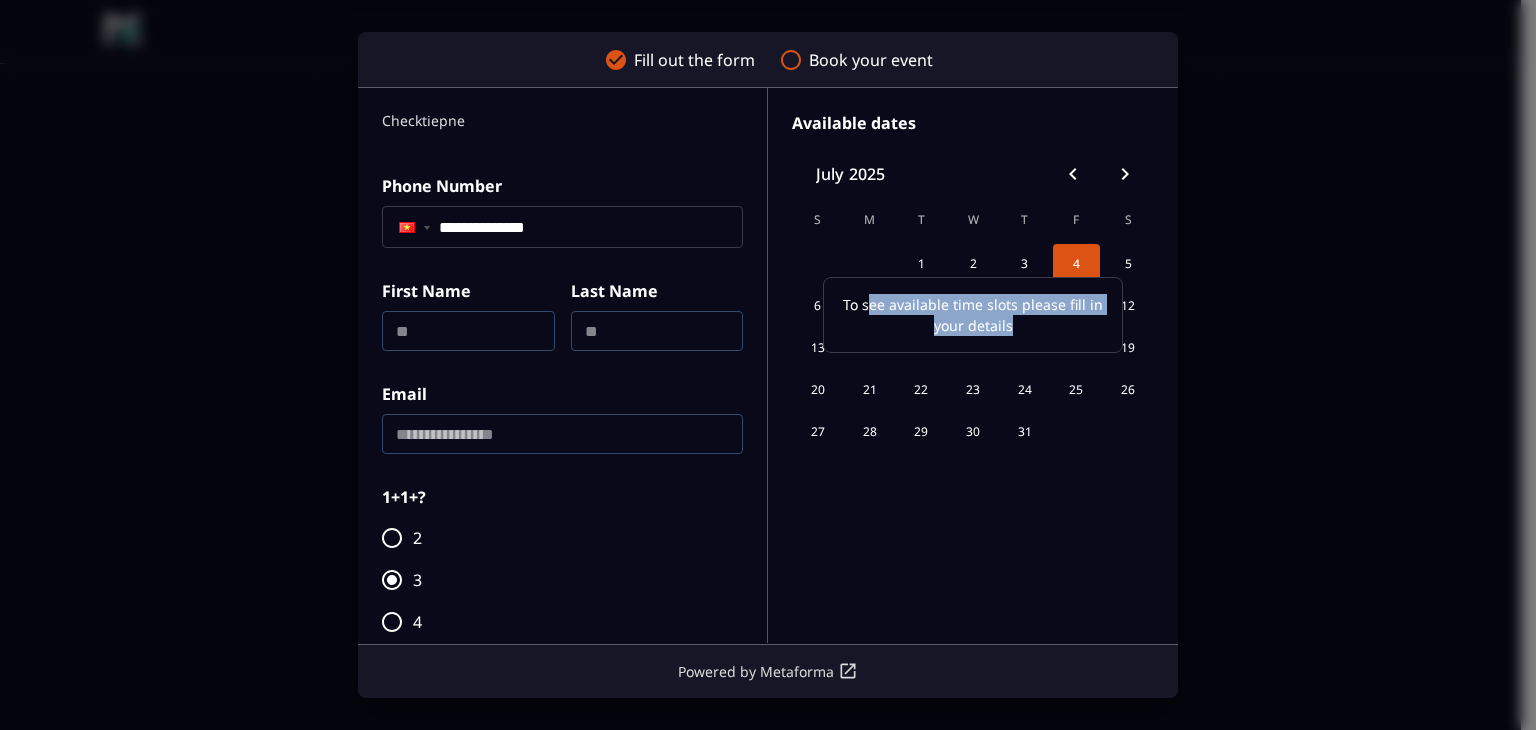 drag, startPoint x: 1024, startPoint y: 321, endPoint x: 860, endPoint y: 297, distance: 165.7468 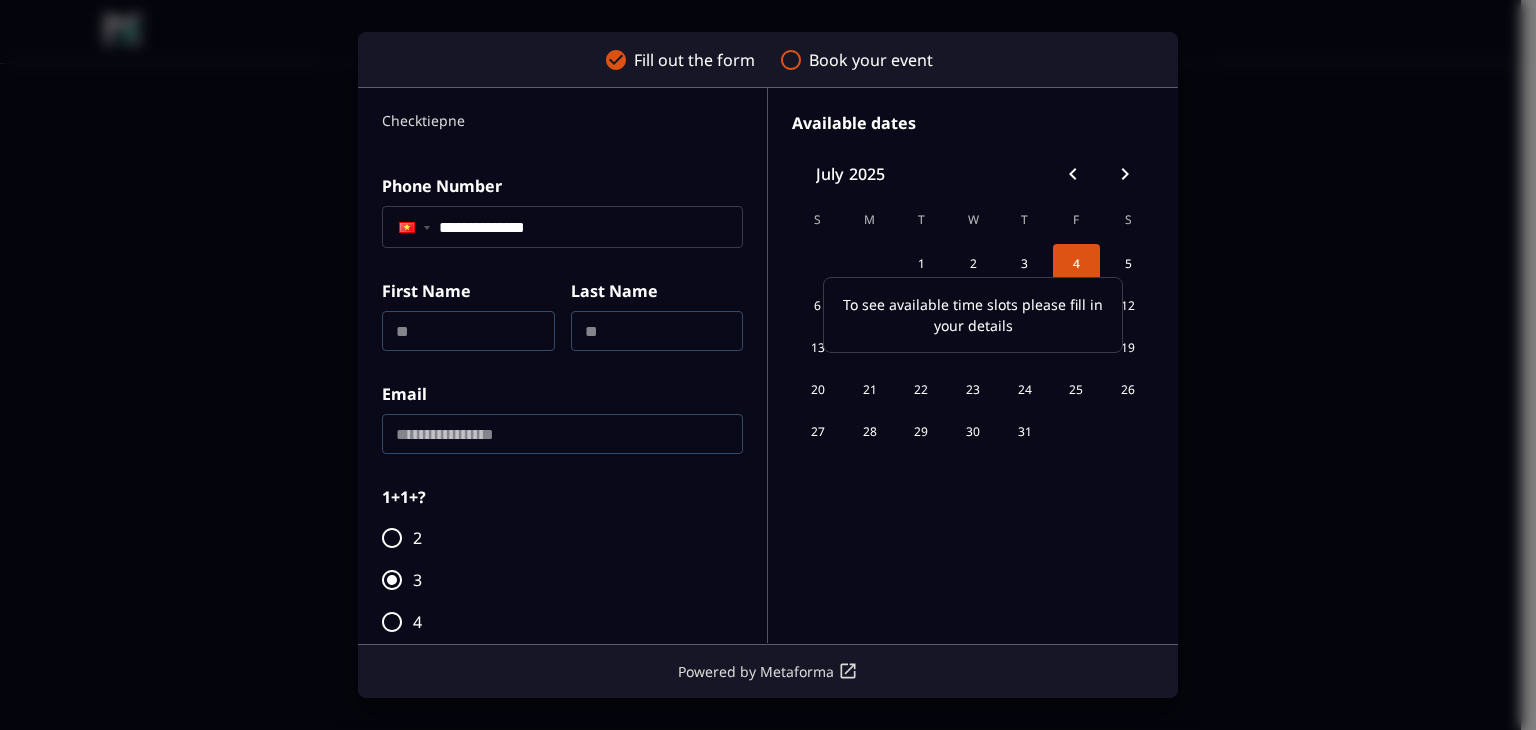 click on "To see available time slots please fill in your details" at bounding box center (973, 315) 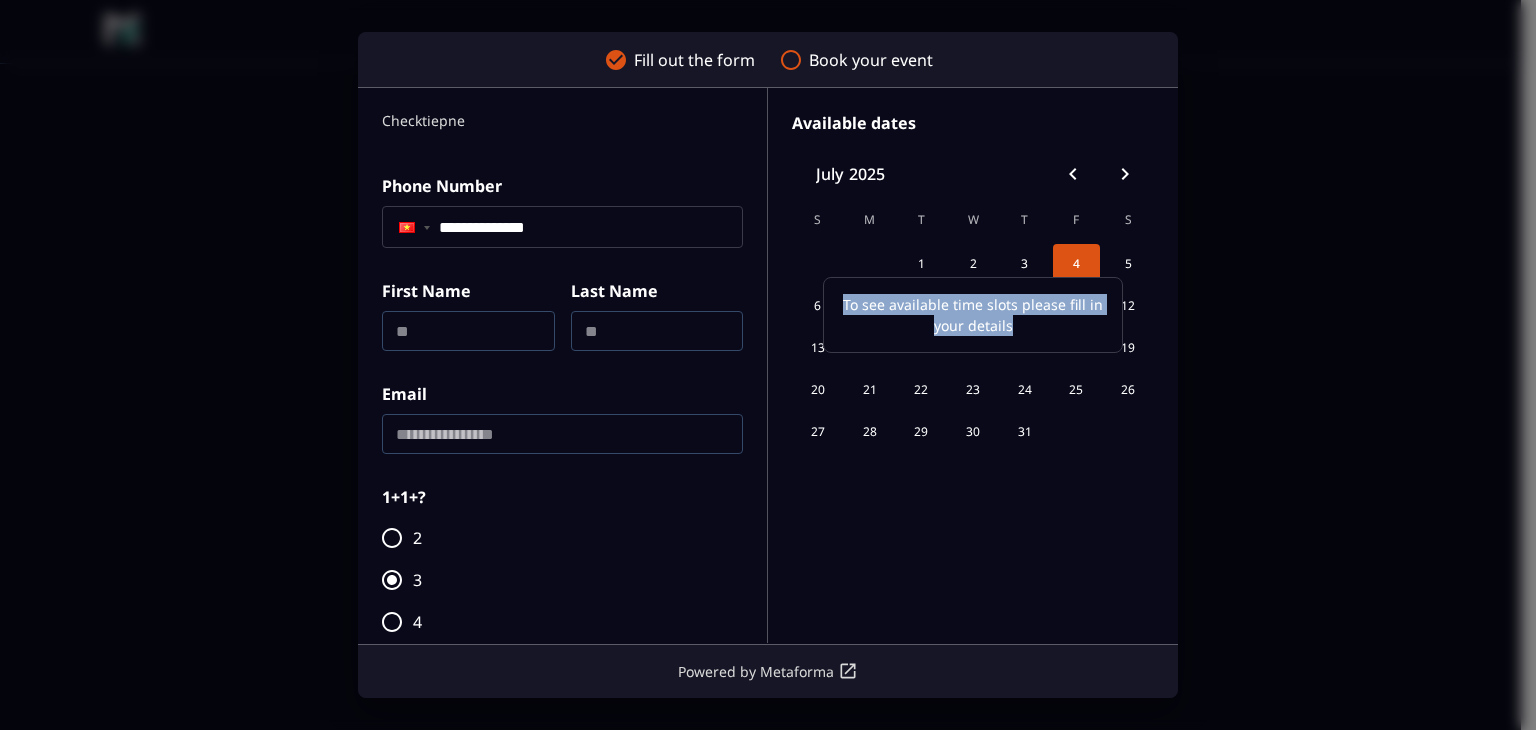 drag, startPoint x: 895, startPoint y: 305, endPoint x: 1020, endPoint y: 328, distance: 127.09839 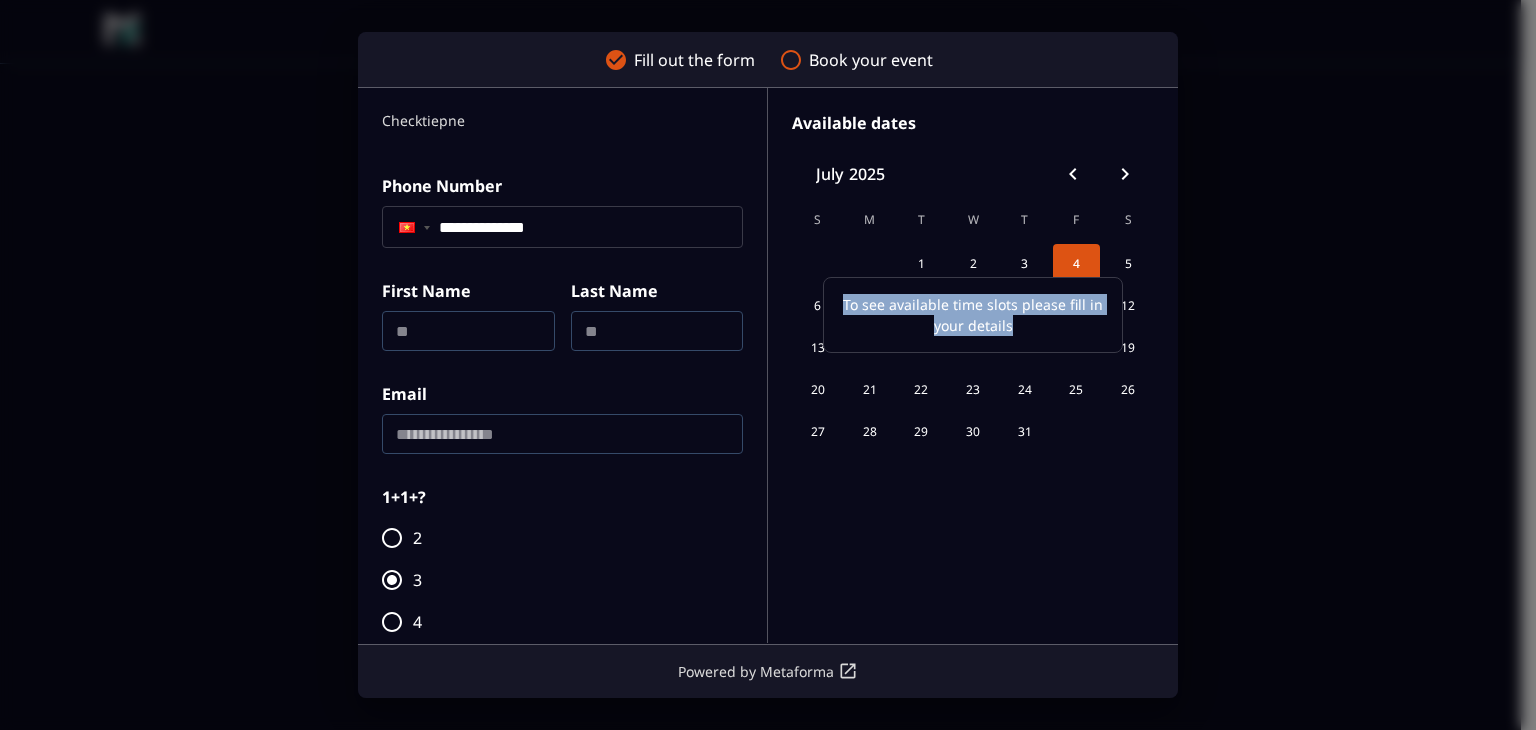 scroll, scrollTop: 155, scrollLeft: 0, axis: vertical 